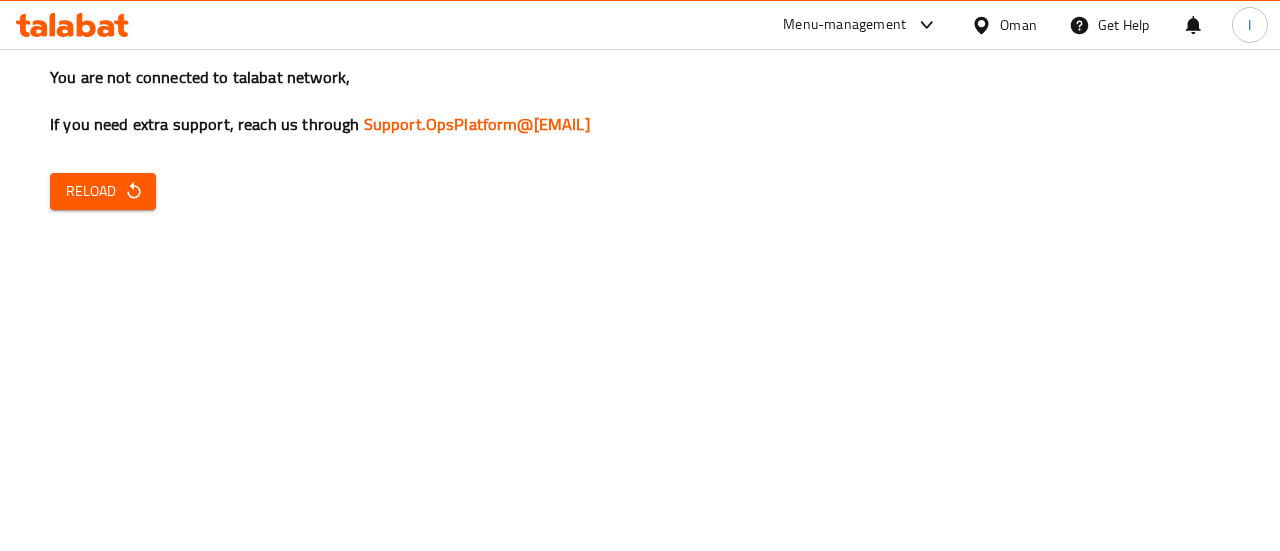 scroll, scrollTop: 0, scrollLeft: 0, axis: both 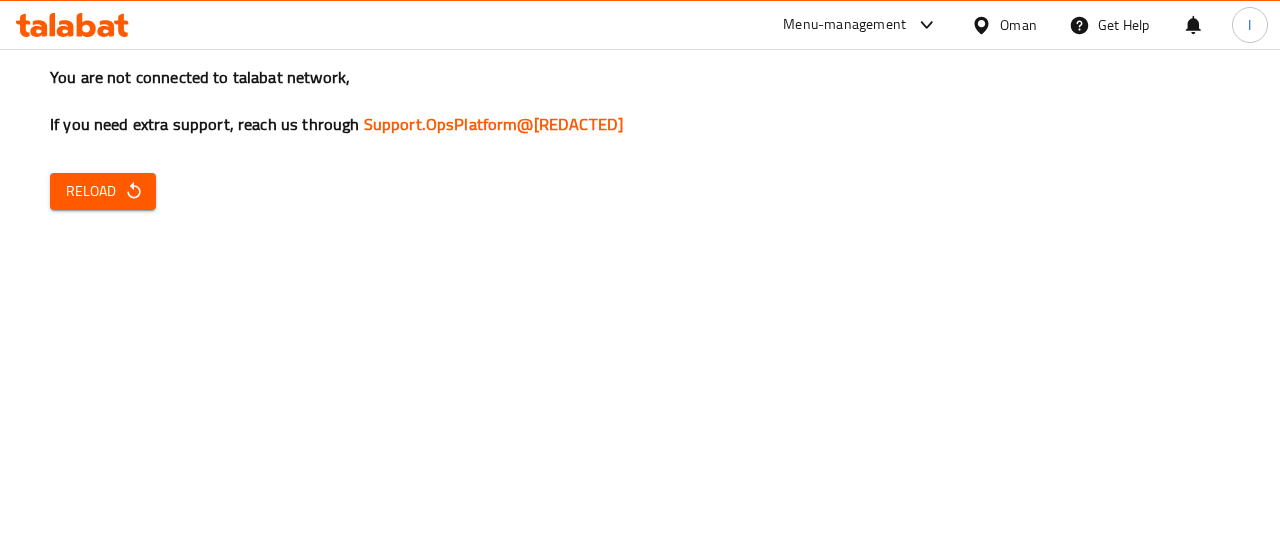 click on "You are not connected to talabat network,  If you need extra support, reach us through   Support.OpsPlatform@talabat.com Reload" at bounding box center (640, 275) 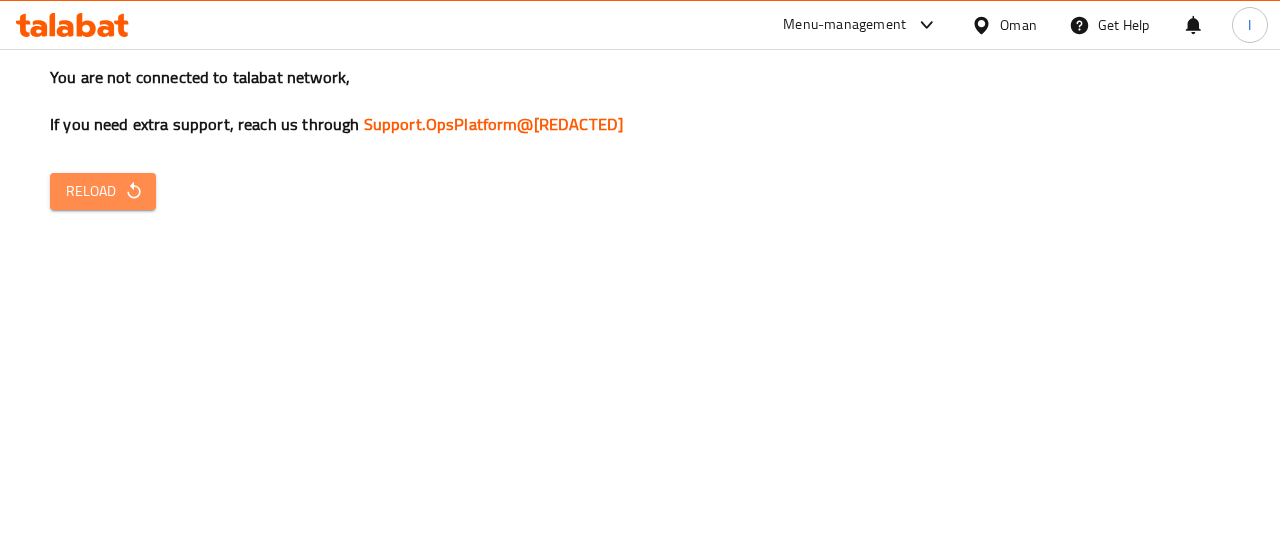 click on "Reload" at bounding box center (103, 191) 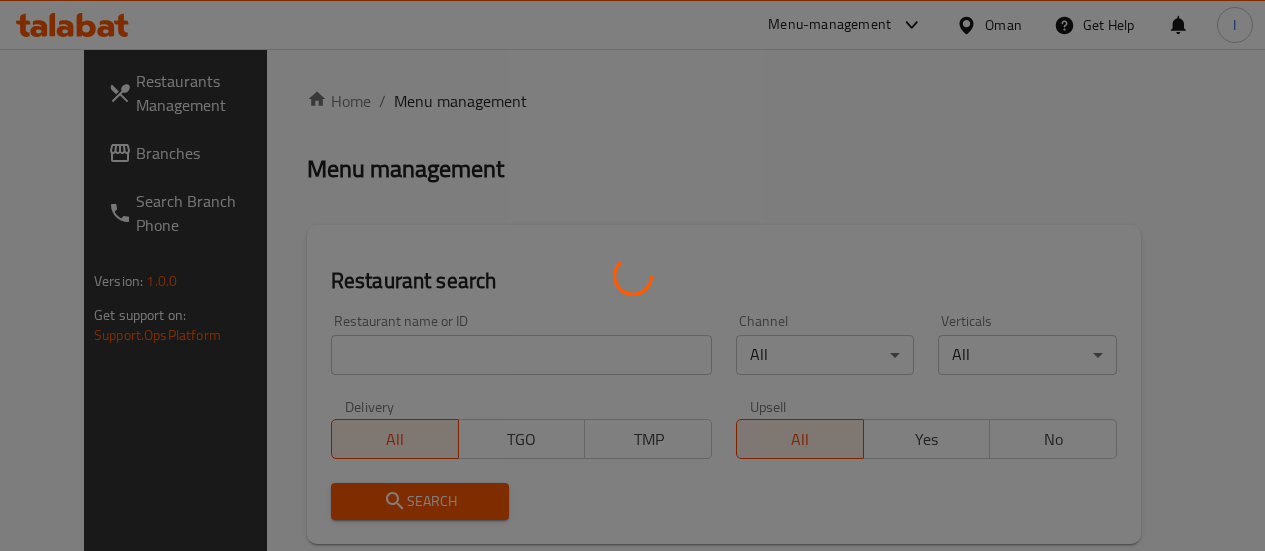 scroll, scrollTop: 0, scrollLeft: 0, axis: both 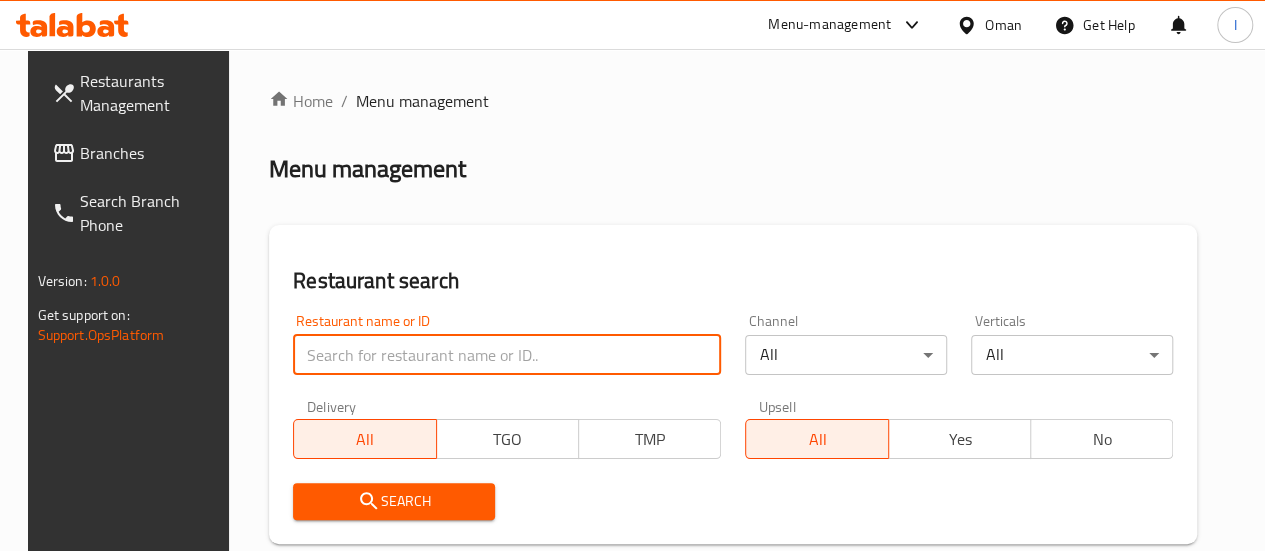 click at bounding box center (507, 355) 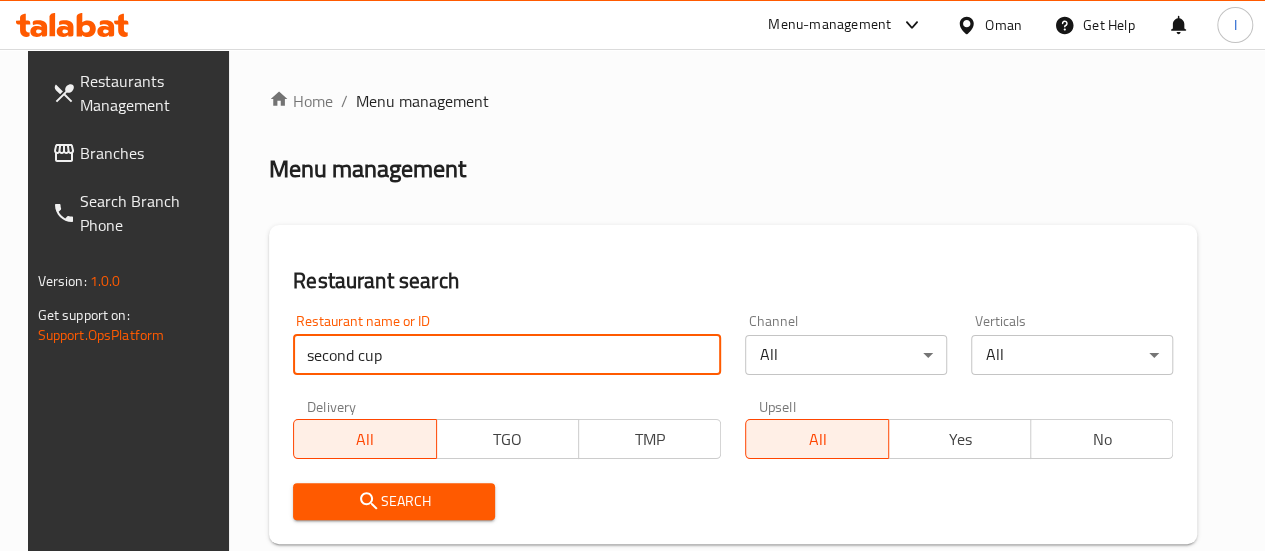 type on "second cup" 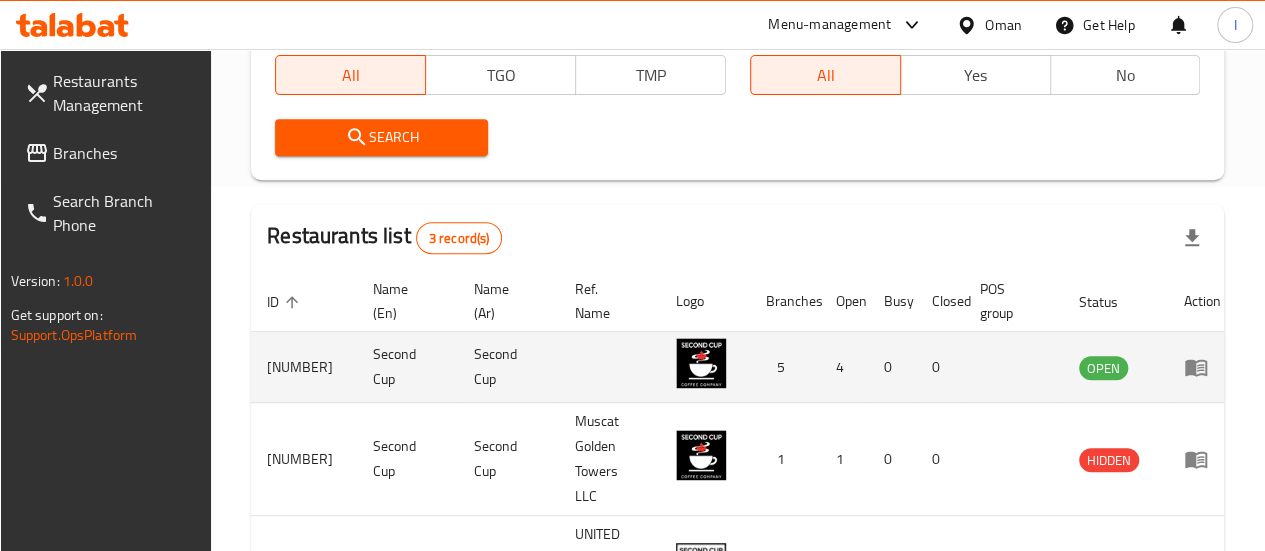 scroll, scrollTop: 355, scrollLeft: 0, axis: vertical 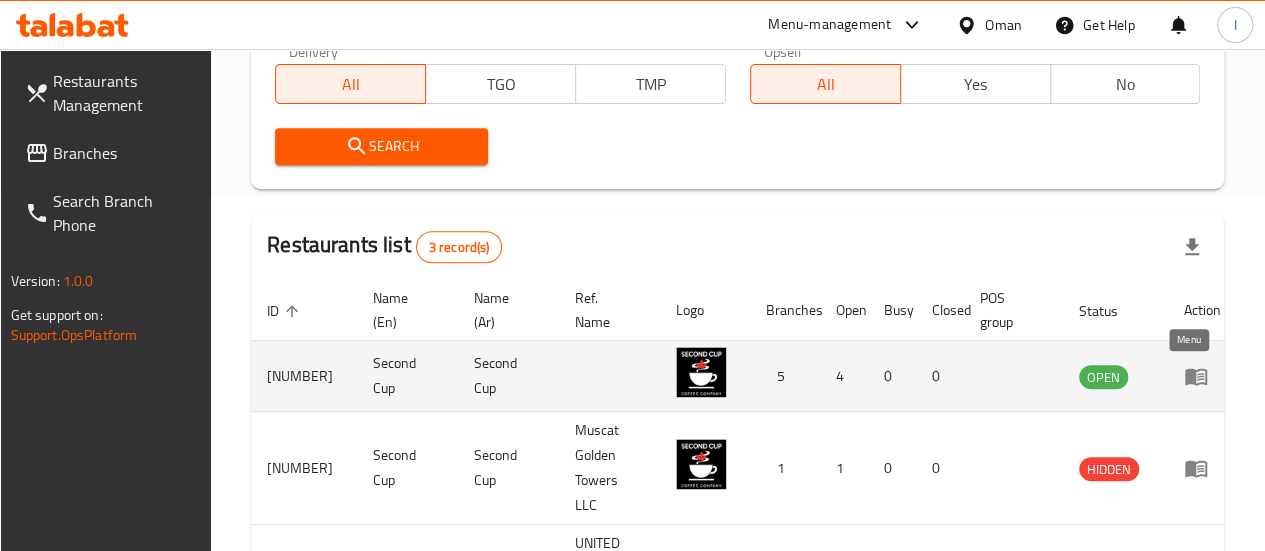 click 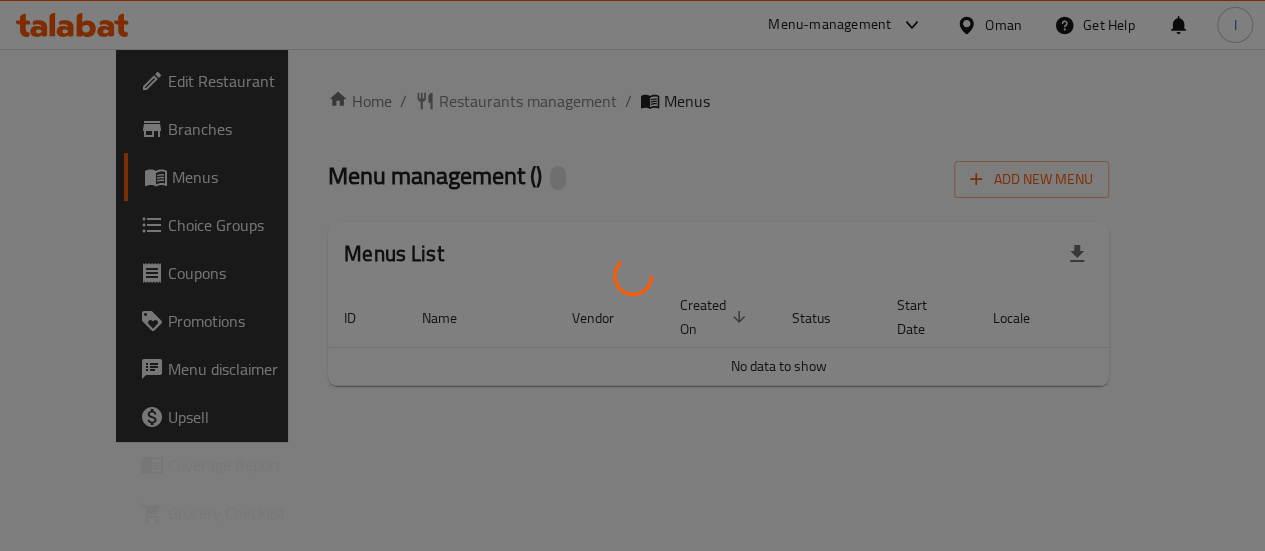 scroll, scrollTop: 0, scrollLeft: 0, axis: both 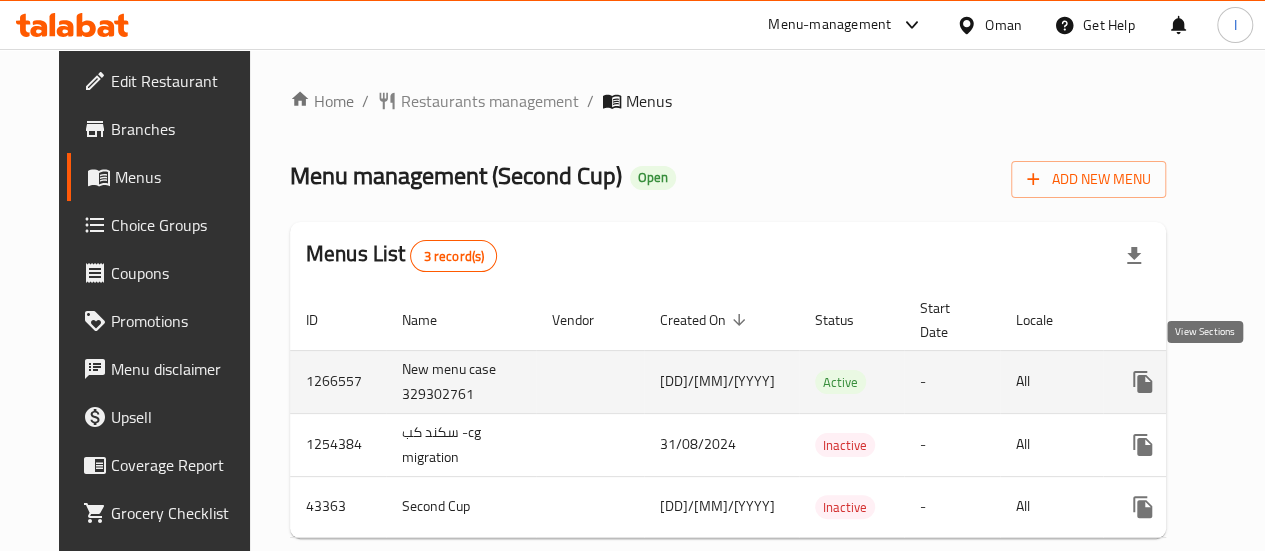 click 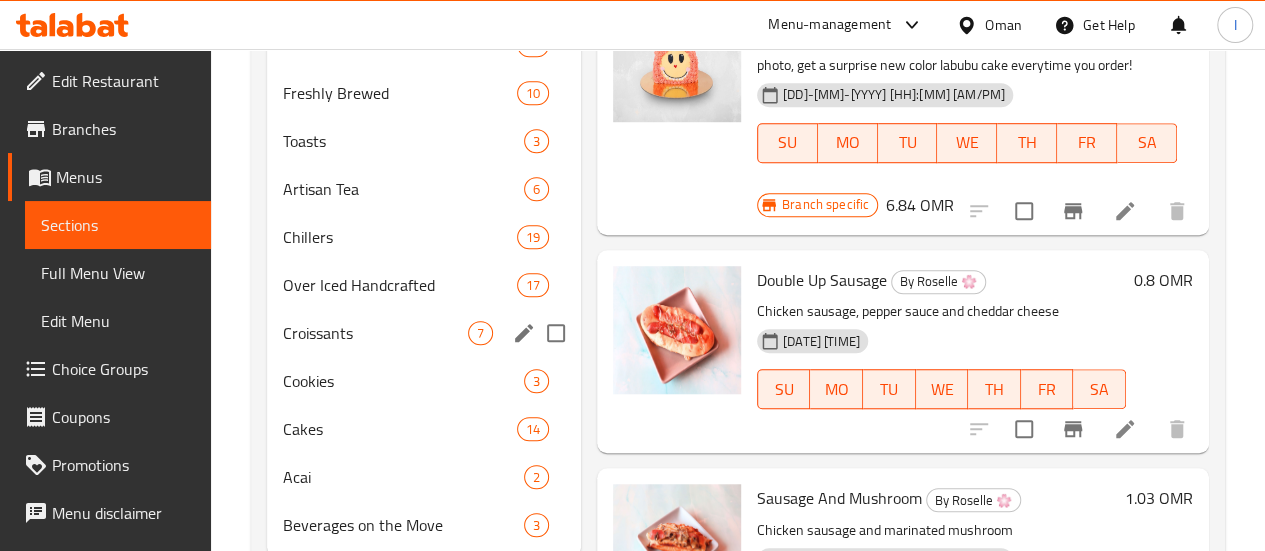 scroll, scrollTop: 703, scrollLeft: 0, axis: vertical 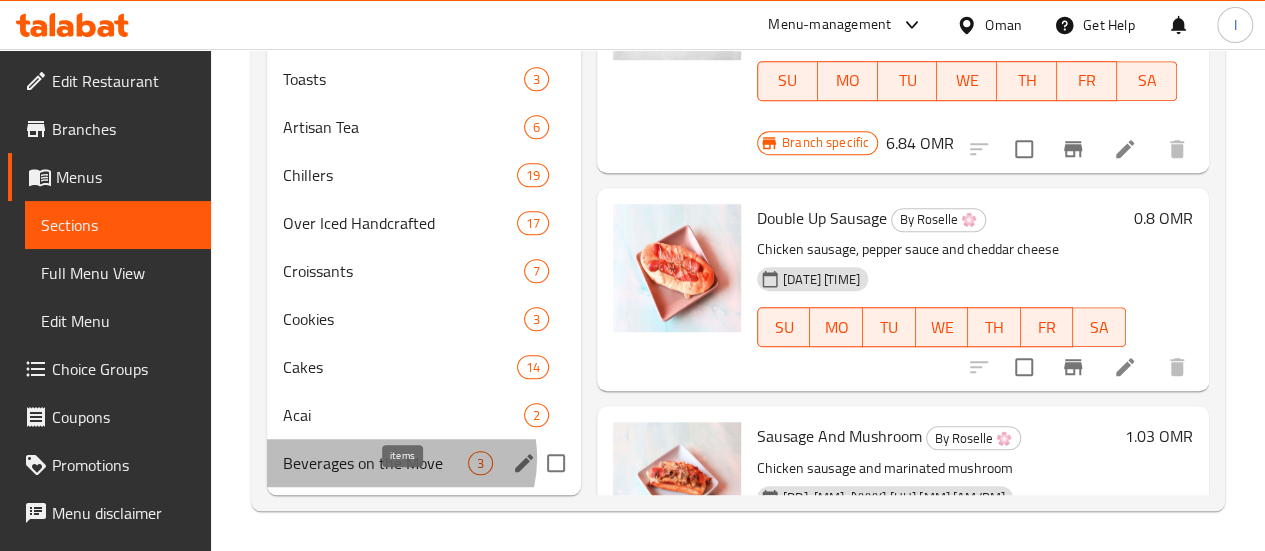 click on "3" at bounding box center [480, 463] 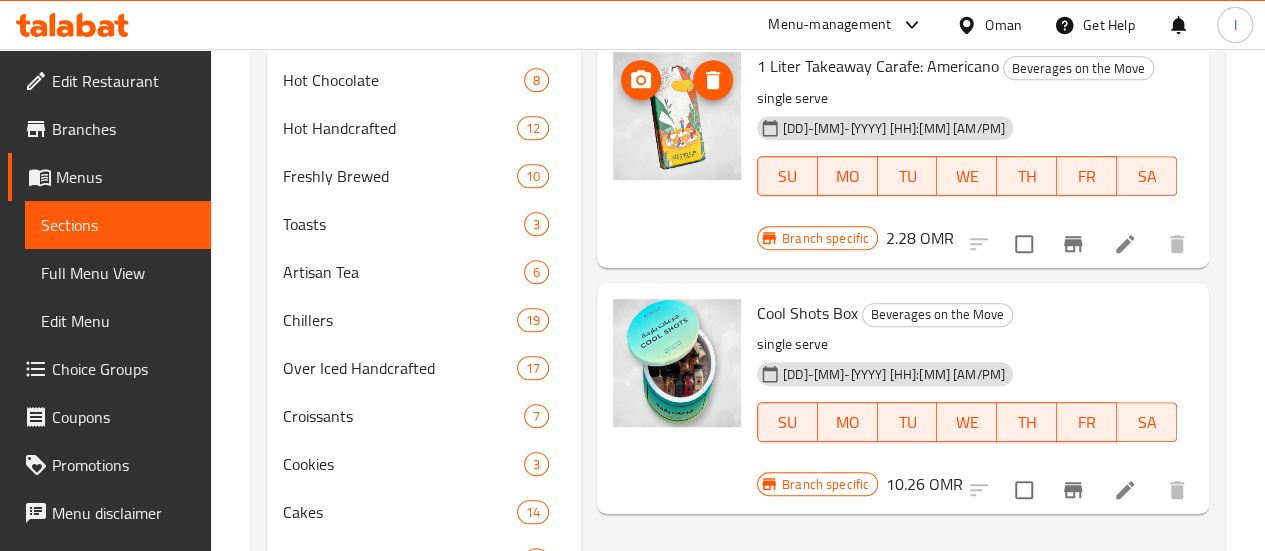 scroll, scrollTop: 544, scrollLeft: 0, axis: vertical 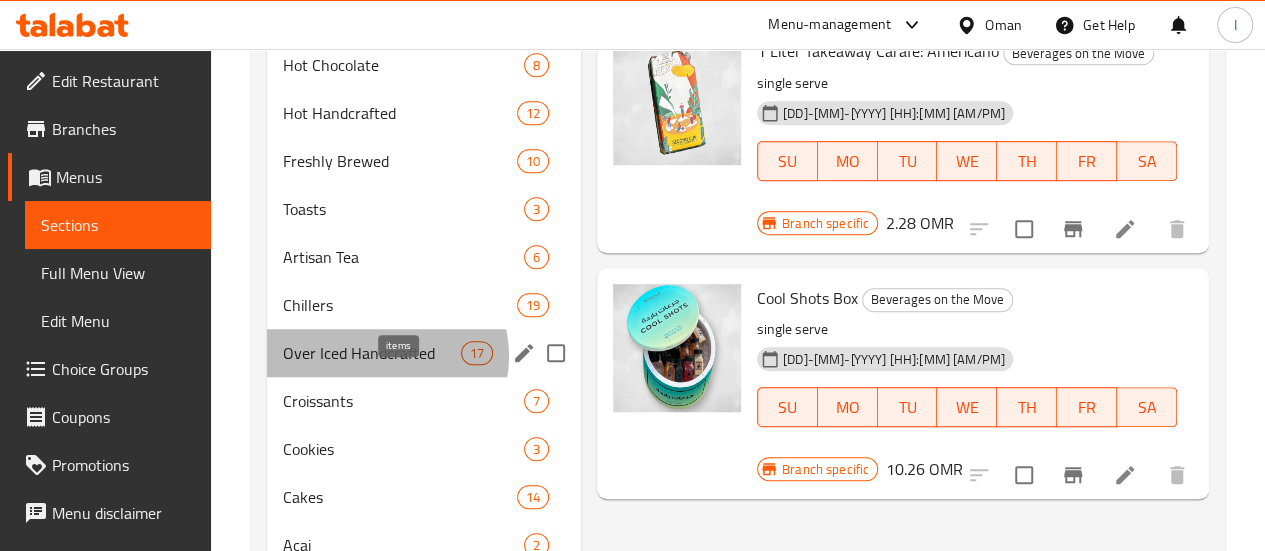 click on "17" at bounding box center (477, 353) 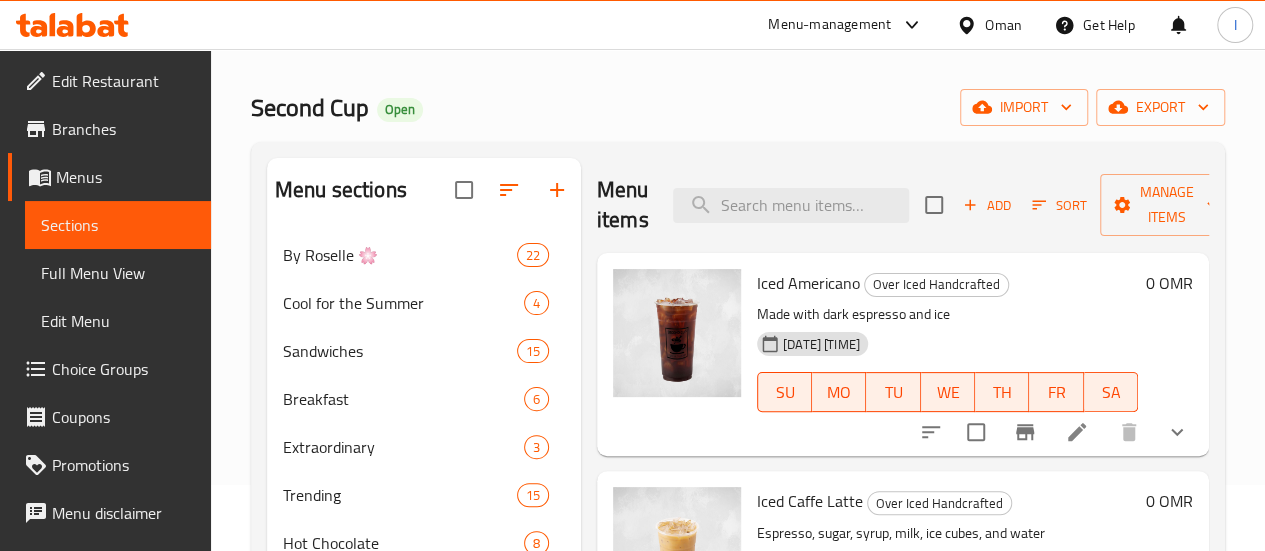 scroll, scrollTop: 43, scrollLeft: 0, axis: vertical 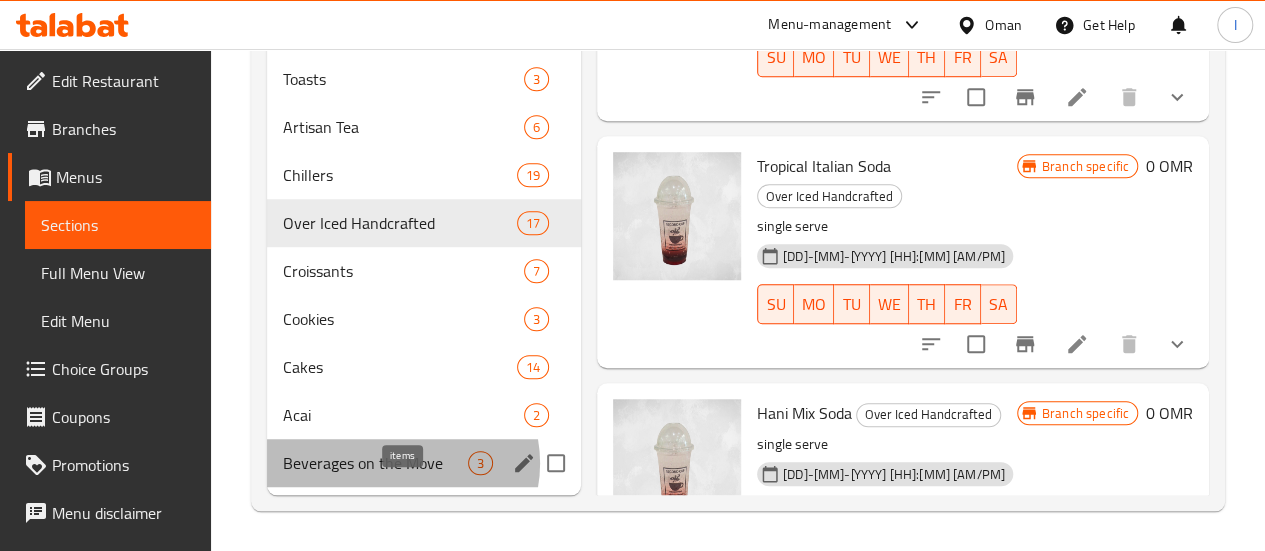 click on "3" at bounding box center [480, 463] 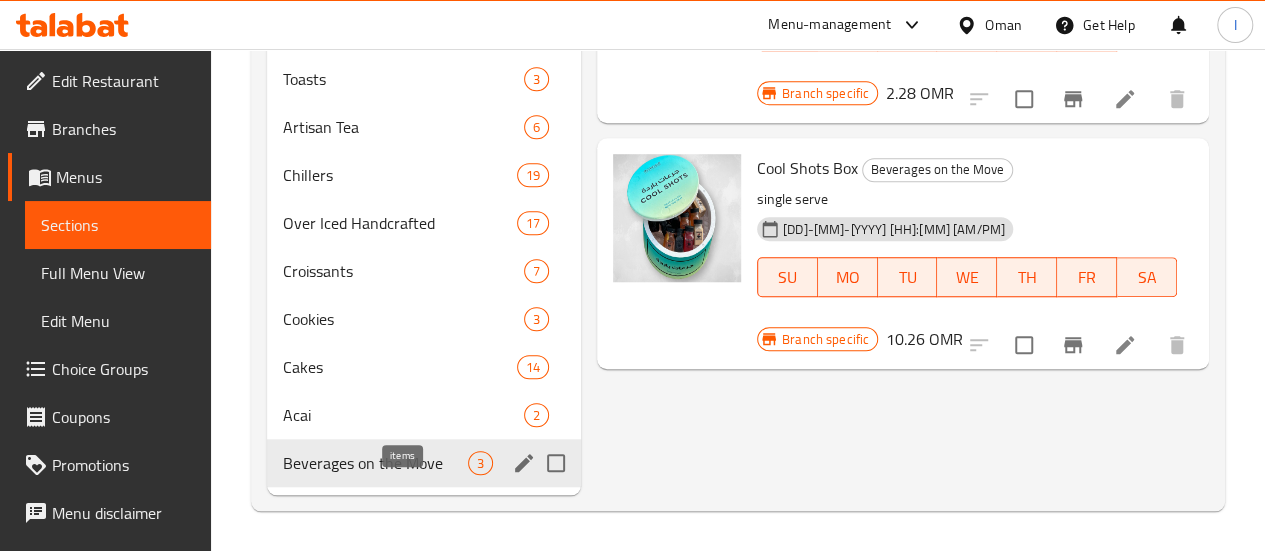 scroll, scrollTop: 0, scrollLeft: 0, axis: both 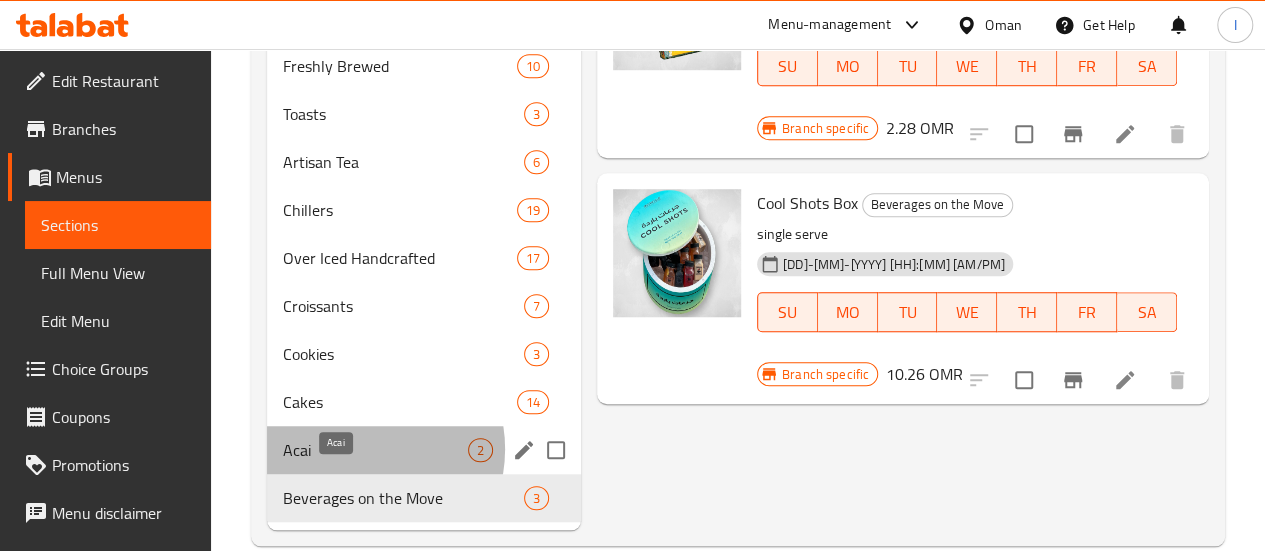 click on "Acai" at bounding box center (375, 450) 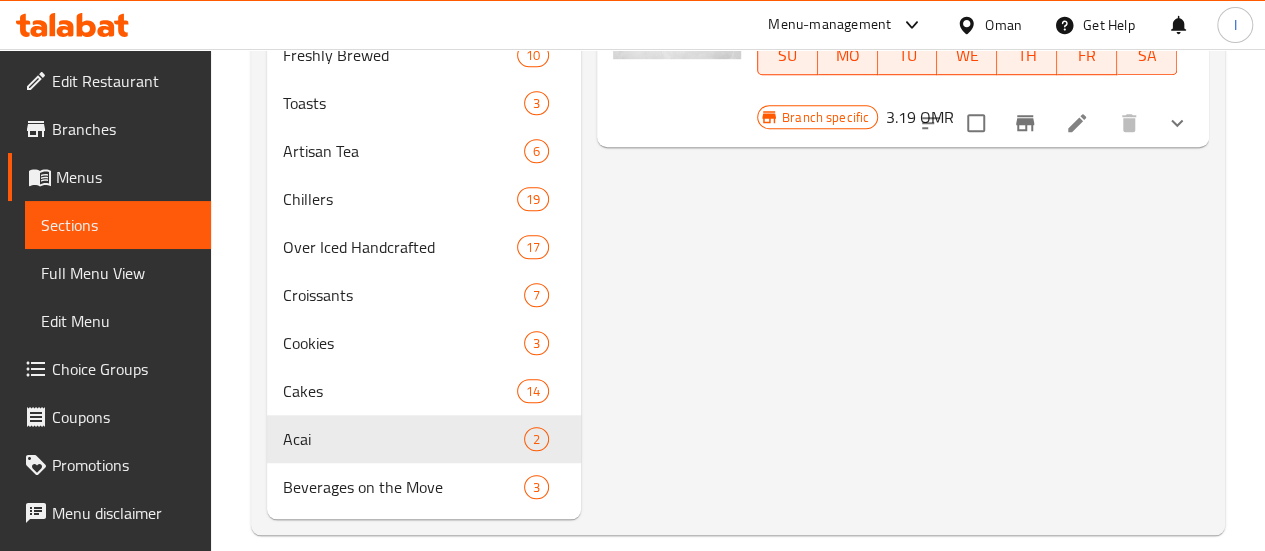 scroll, scrollTop: 672, scrollLeft: 0, axis: vertical 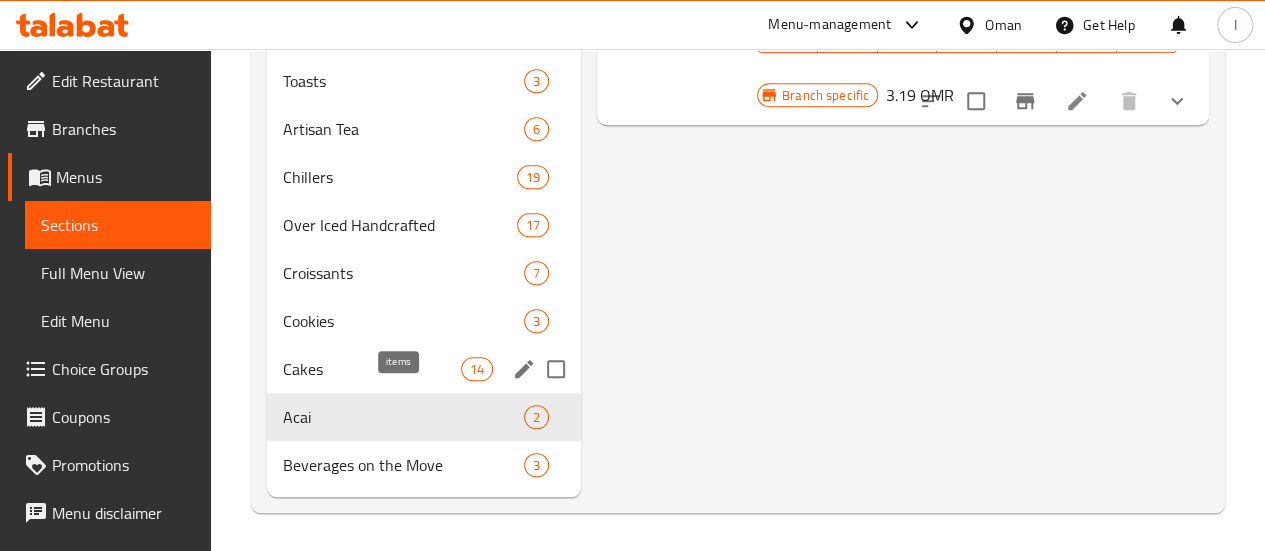 click on "14" at bounding box center (477, 369) 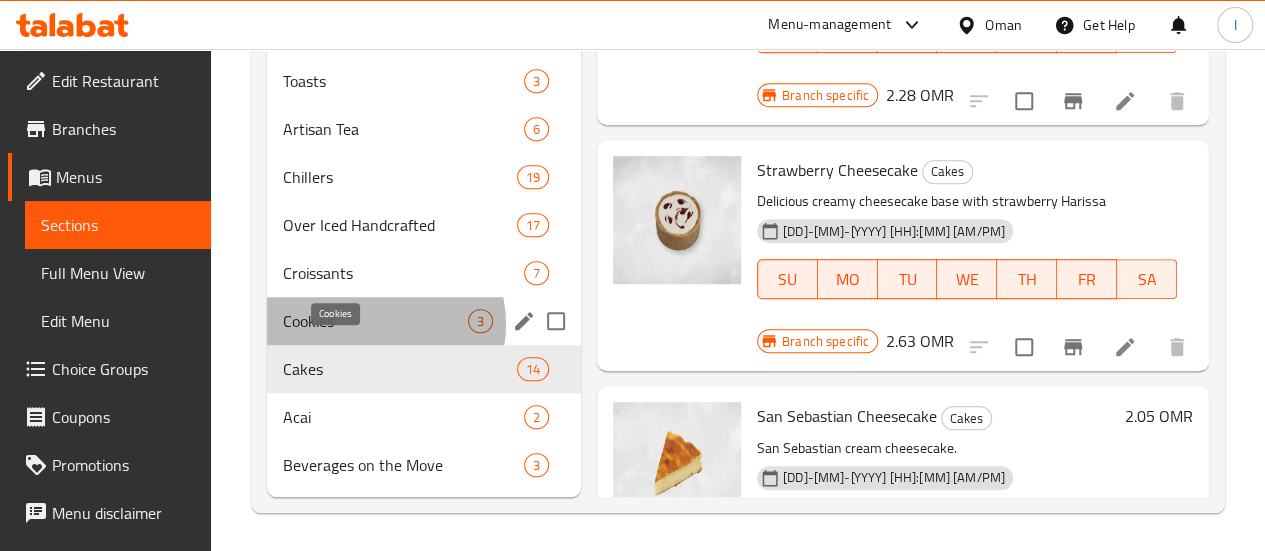 click on "Cookies" at bounding box center [375, 321] 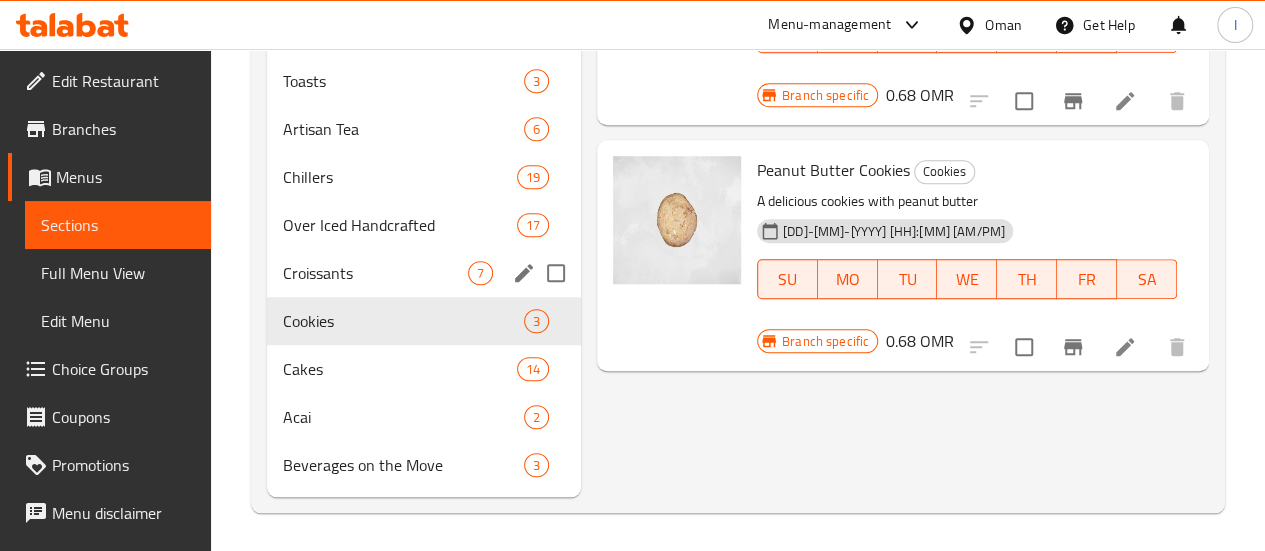 scroll, scrollTop: 632, scrollLeft: 0, axis: vertical 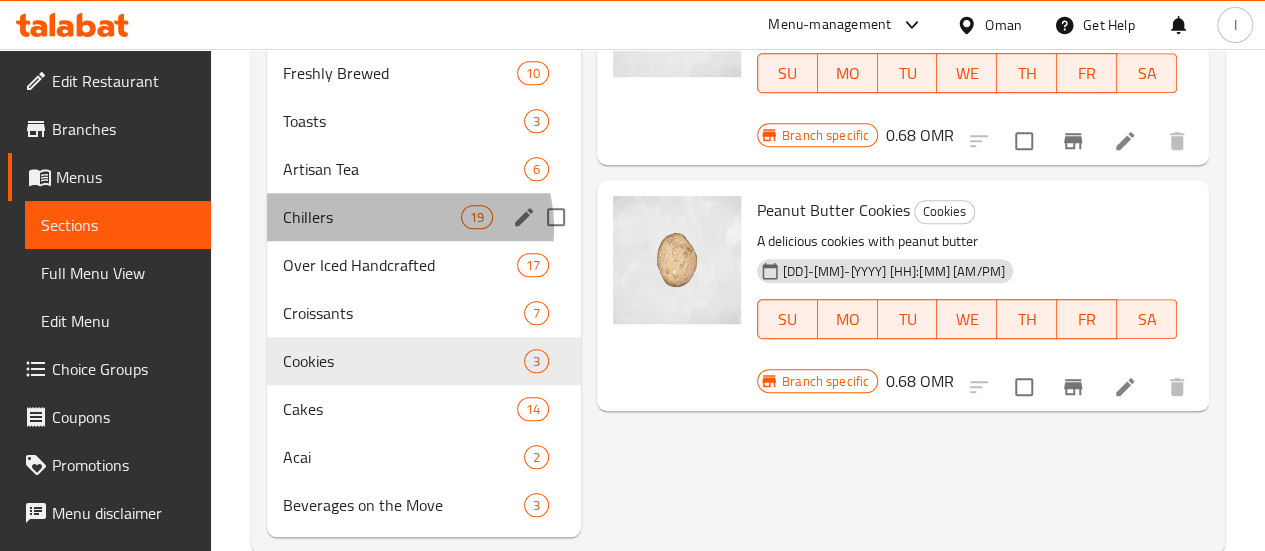 click on "Chillers 19" at bounding box center (424, 217) 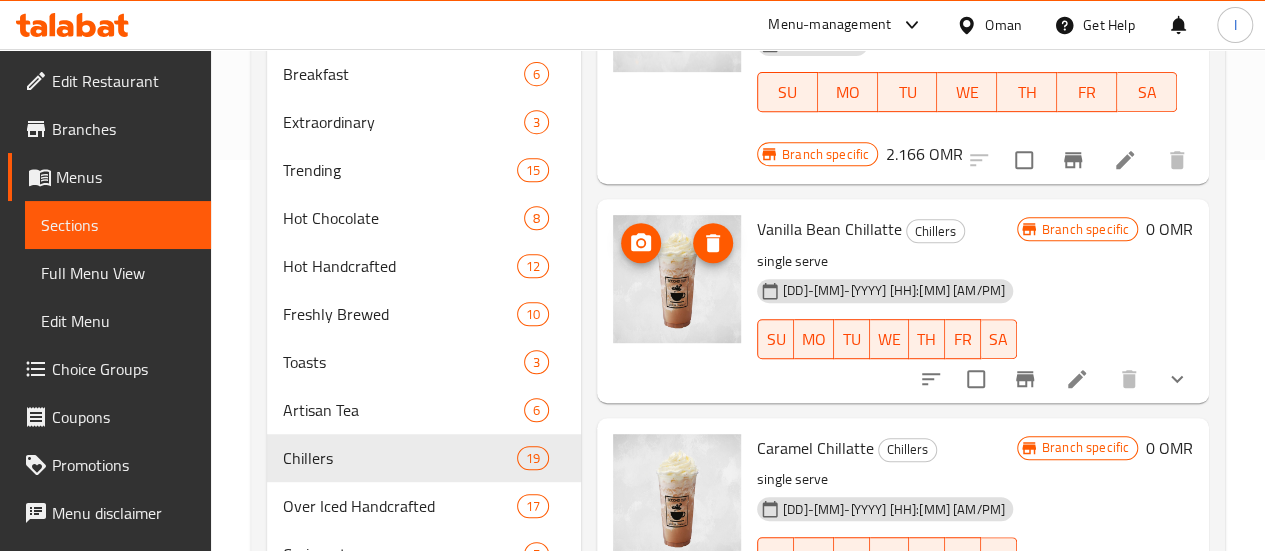 scroll, scrollTop: 0, scrollLeft: 0, axis: both 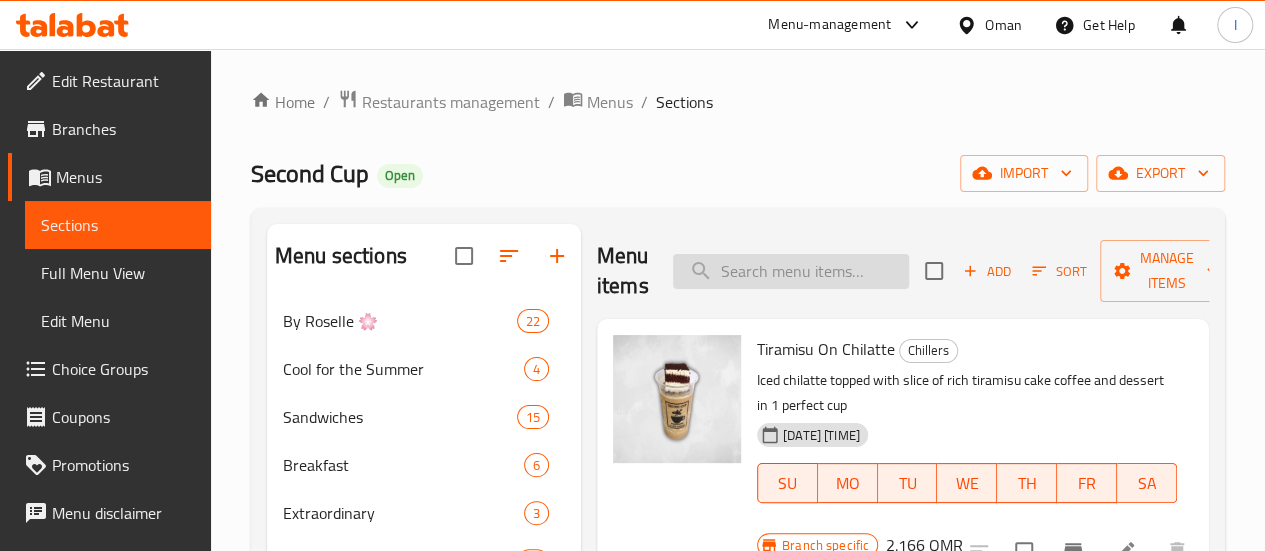 click at bounding box center [791, 271] 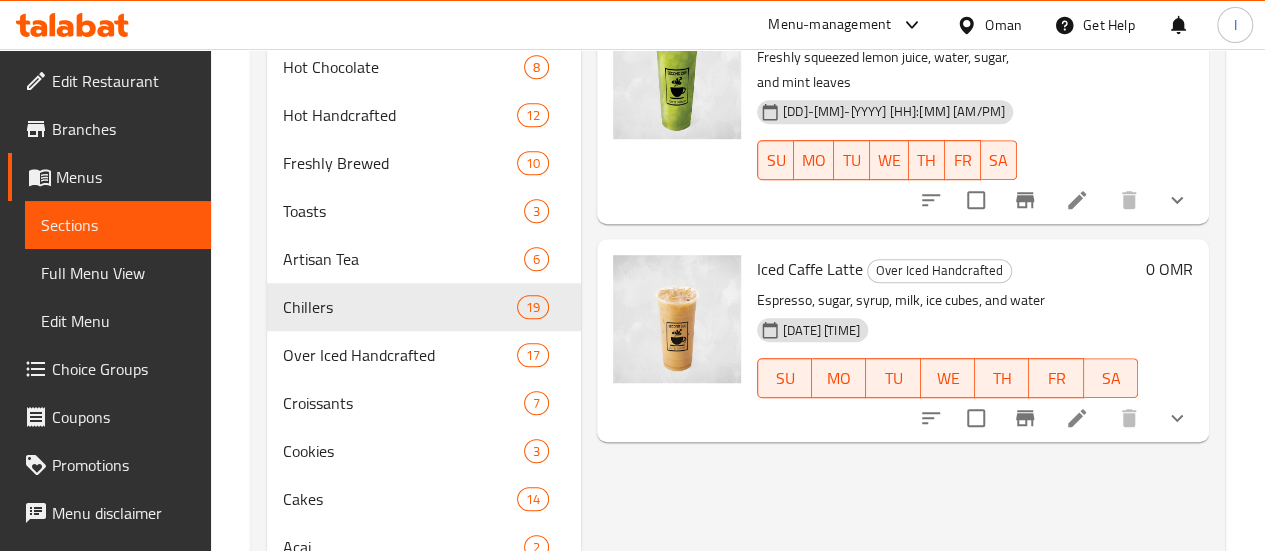 scroll, scrollTop: 703, scrollLeft: 0, axis: vertical 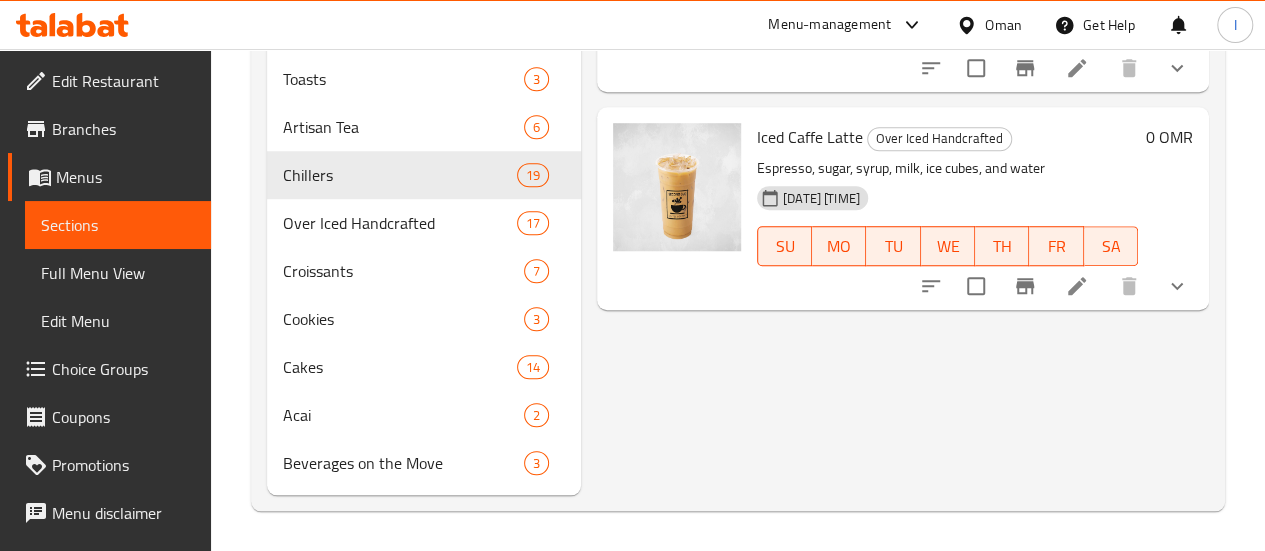 type on "water" 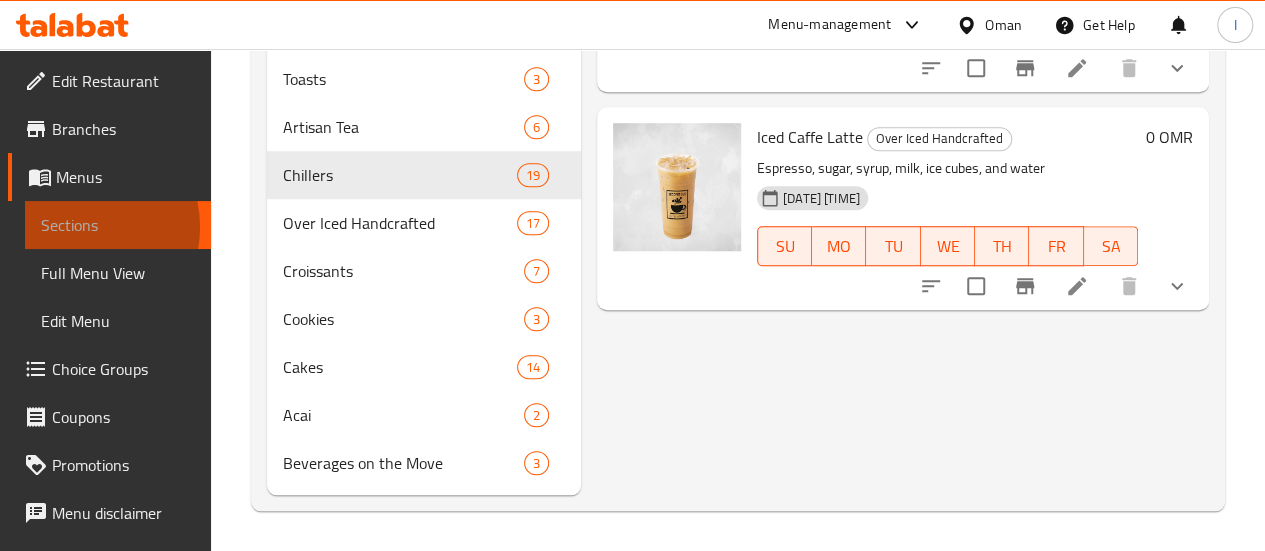 click on "Sections" at bounding box center (118, 225) 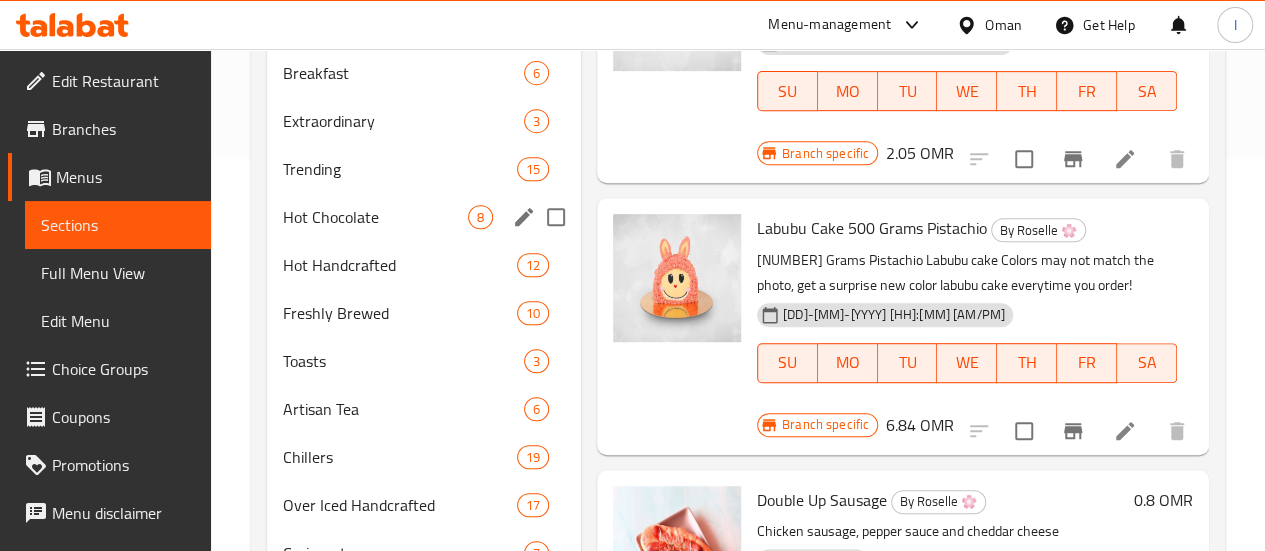 scroll, scrollTop: 0, scrollLeft: 0, axis: both 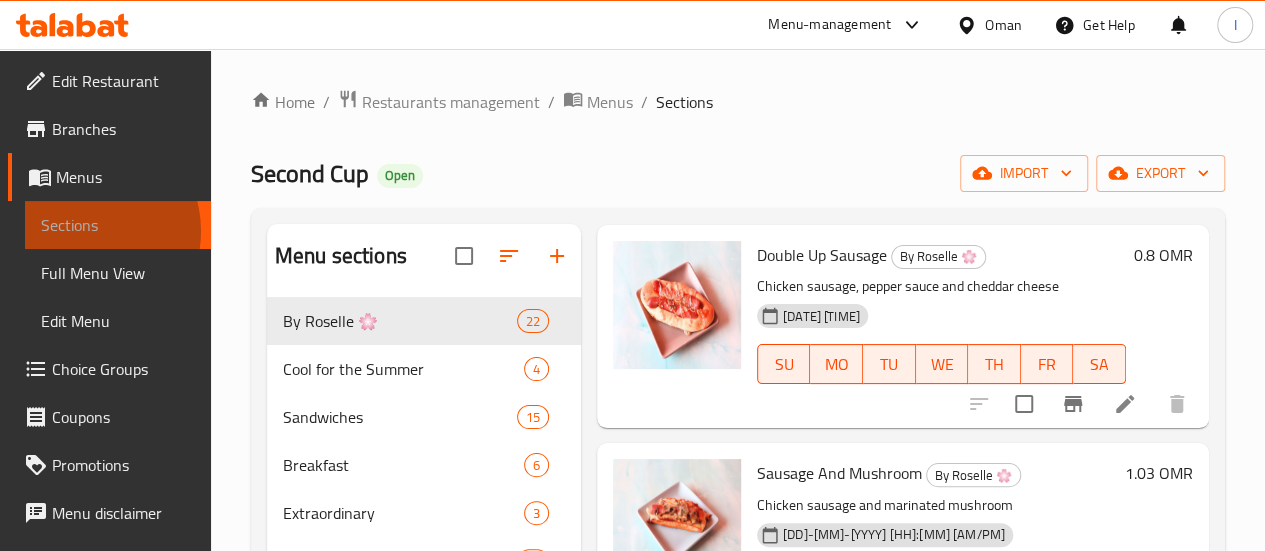 click on "Sections" at bounding box center (118, 225) 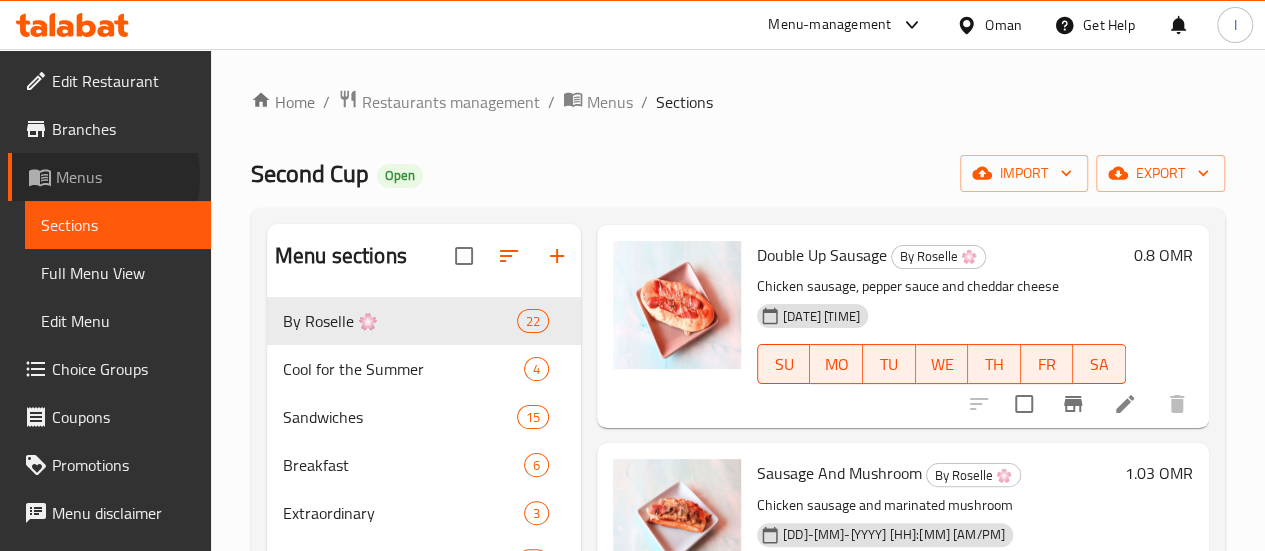 click on "Menus" at bounding box center (125, 177) 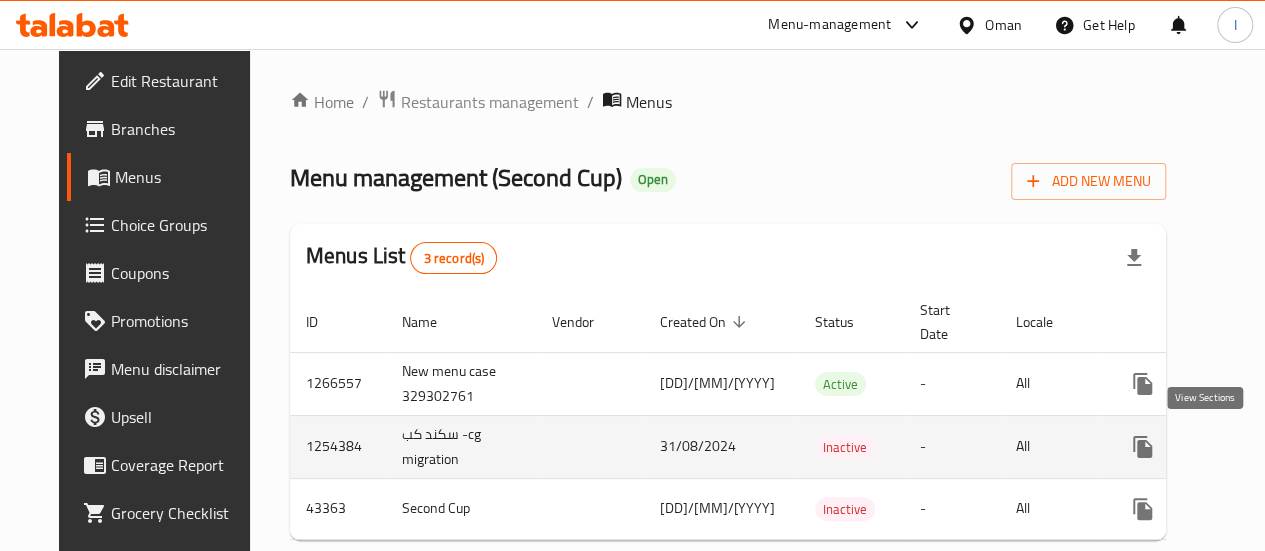 click 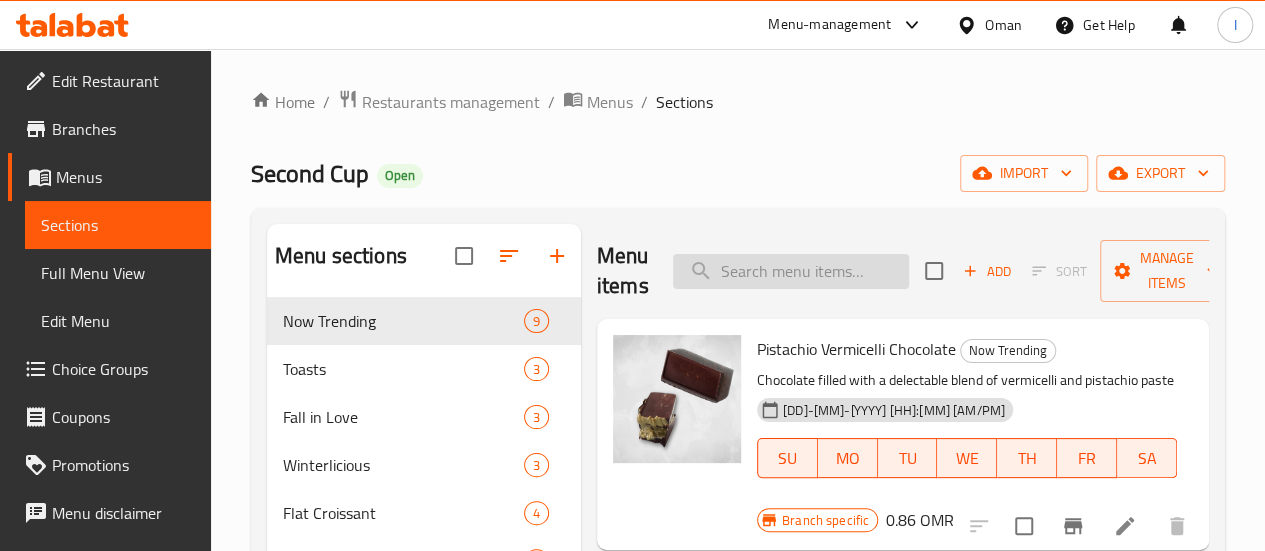 click at bounding box center (791, 271) 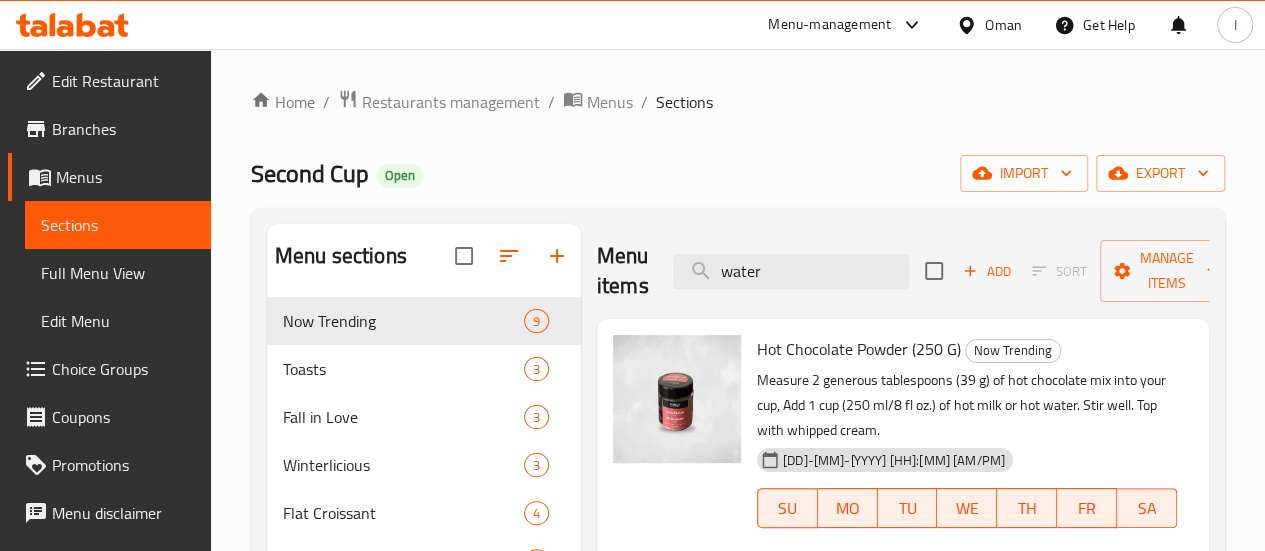 scroll, scrollTop: 112, scrollLeft: 0, axis: vertical 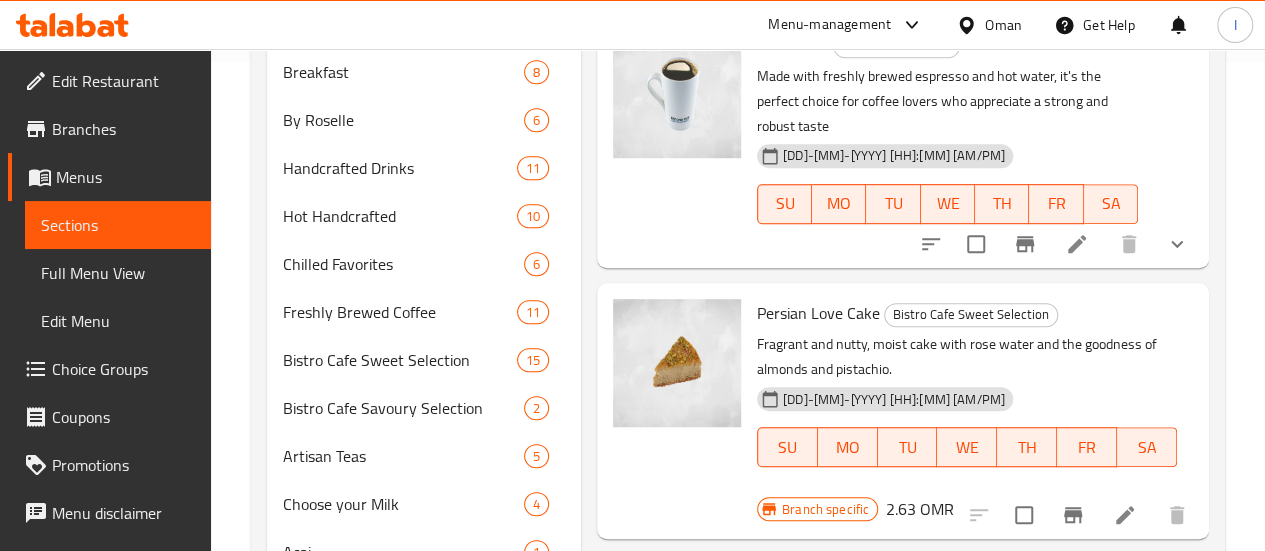 type on "water" 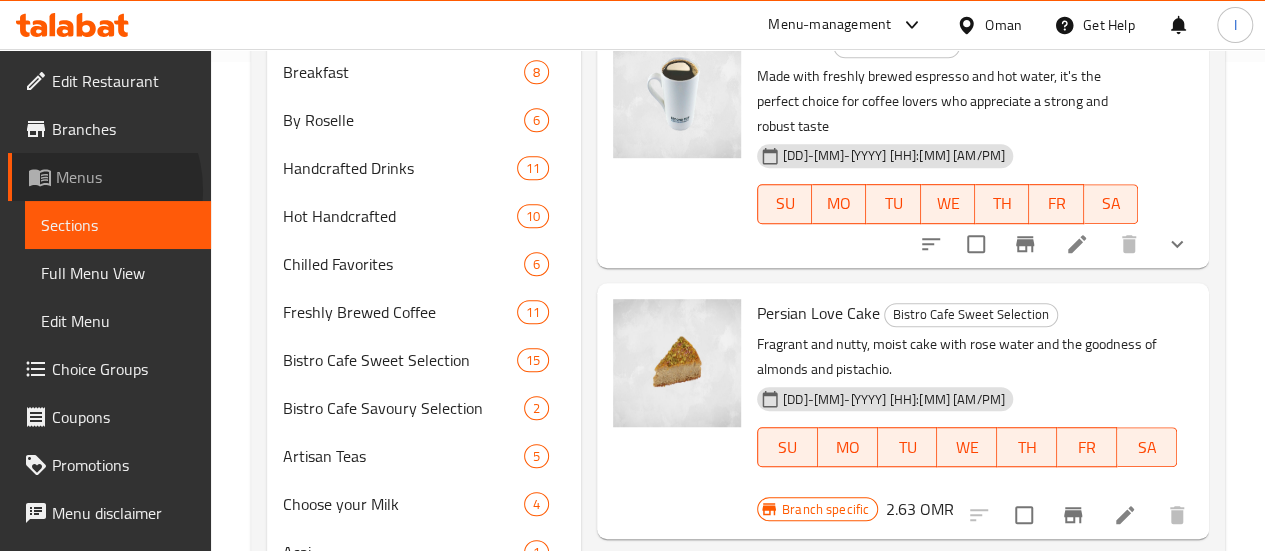 click on "Menus" at bounding box center (125, 177) 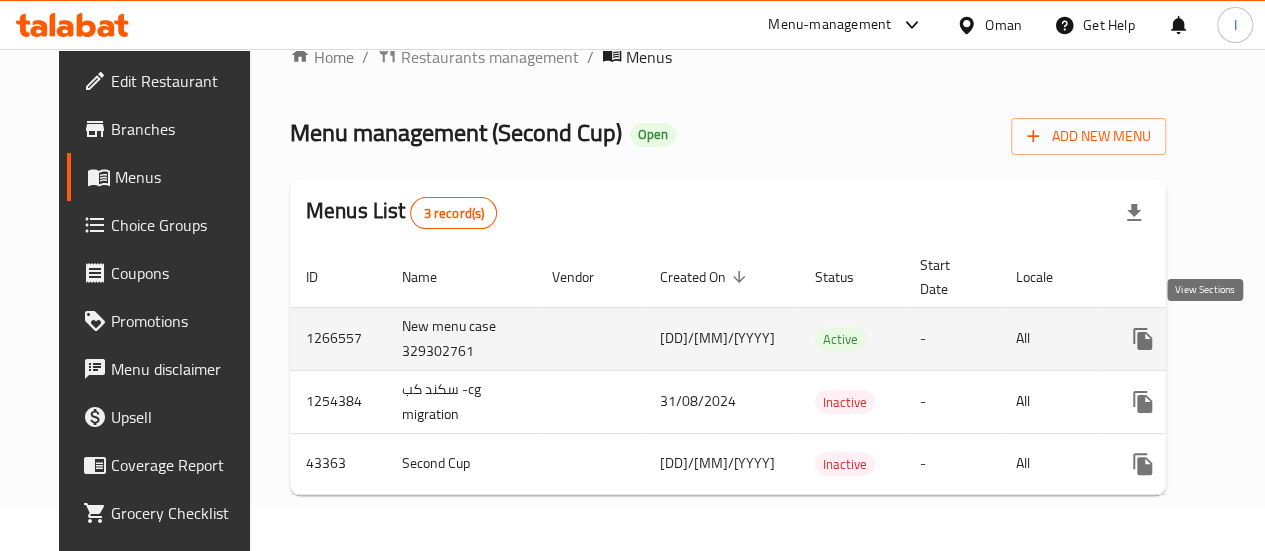 click 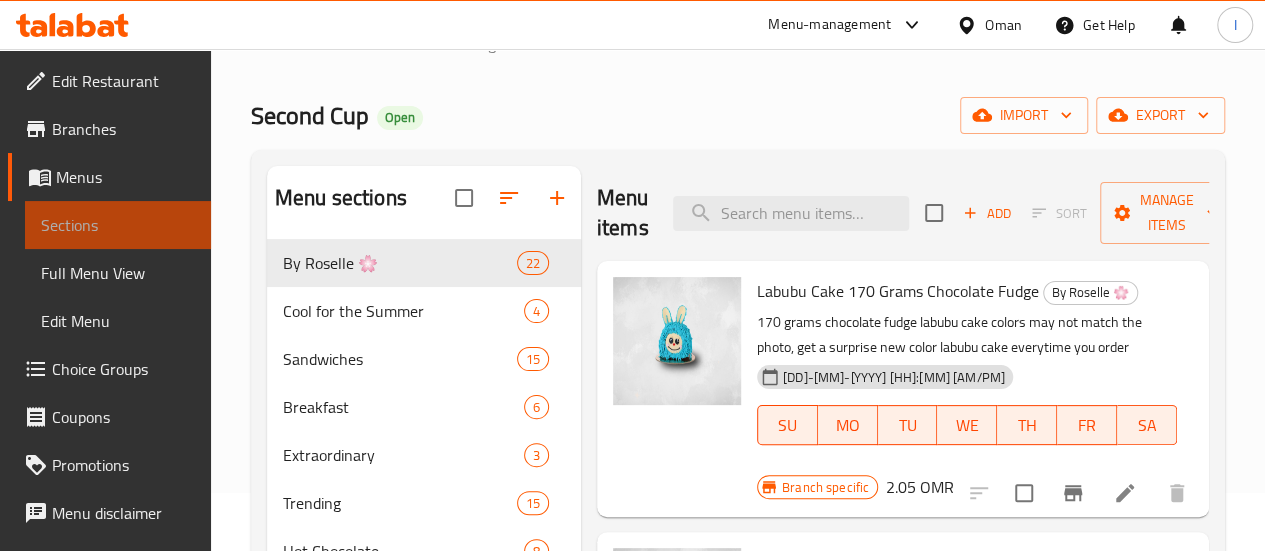 click on "Sections" at bounding box center (118, 225) 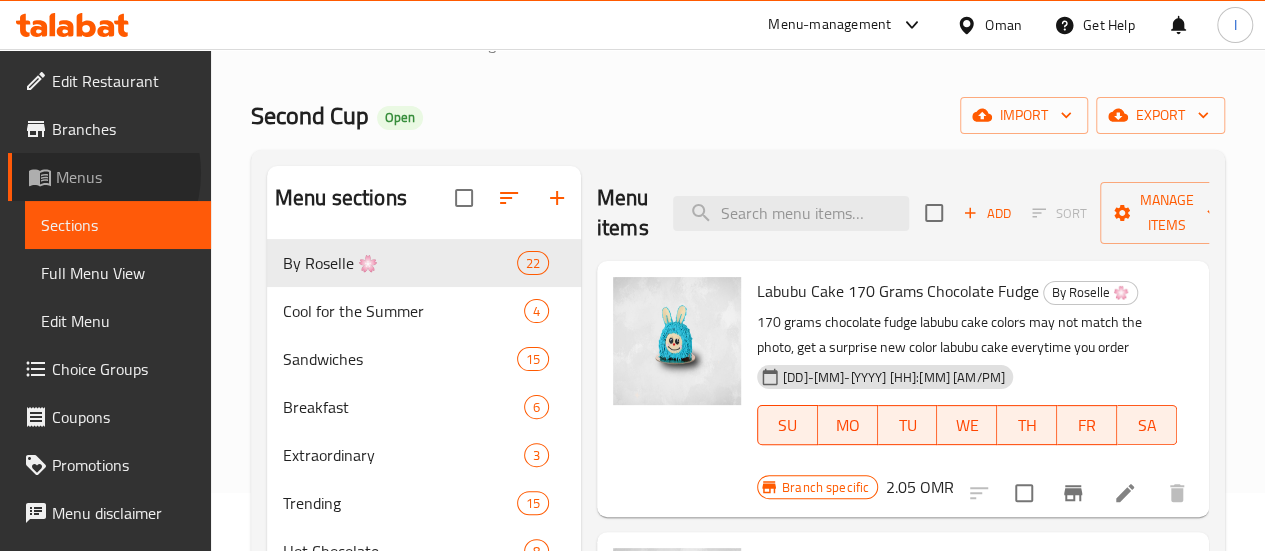 click on "Menus" at bounding box center [125, 177] 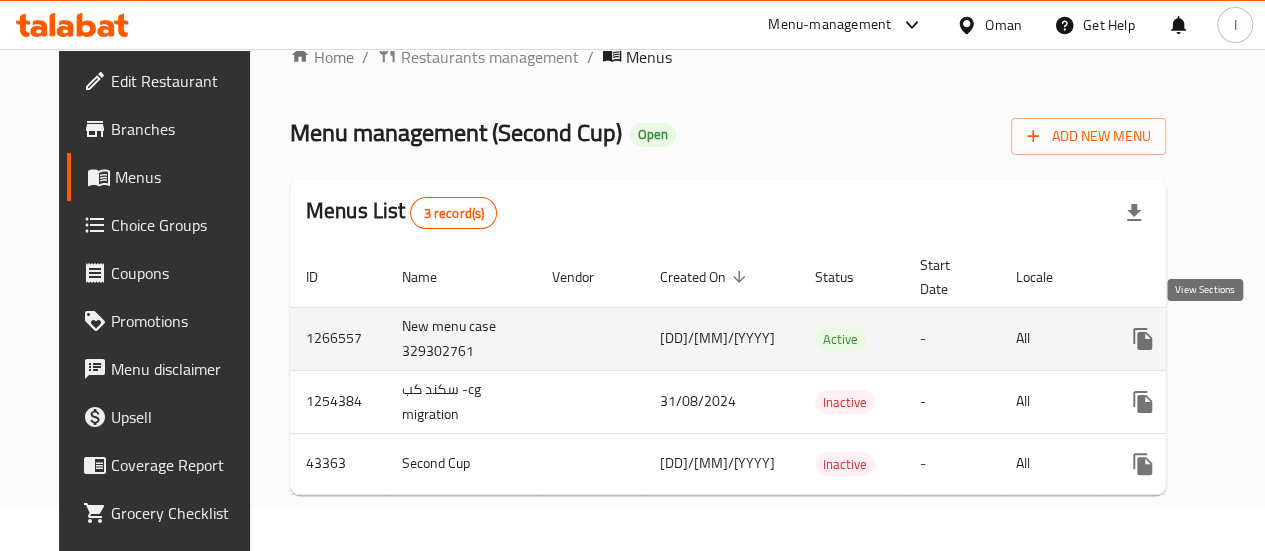 click 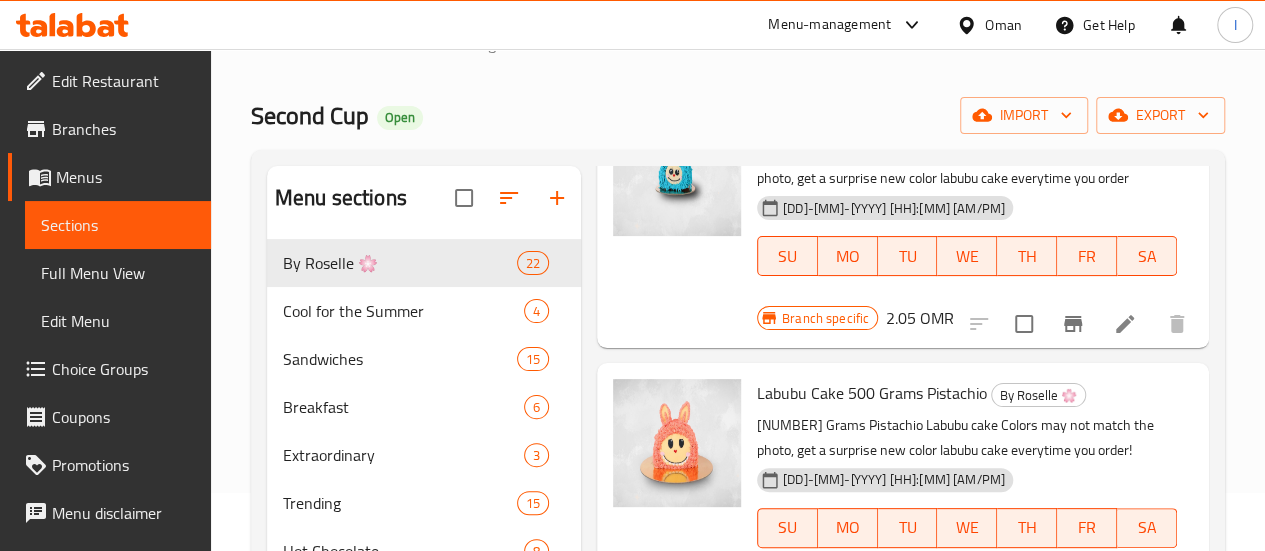 scroll, scrollTop: 170, scrollLeft: 0, axis: vertical 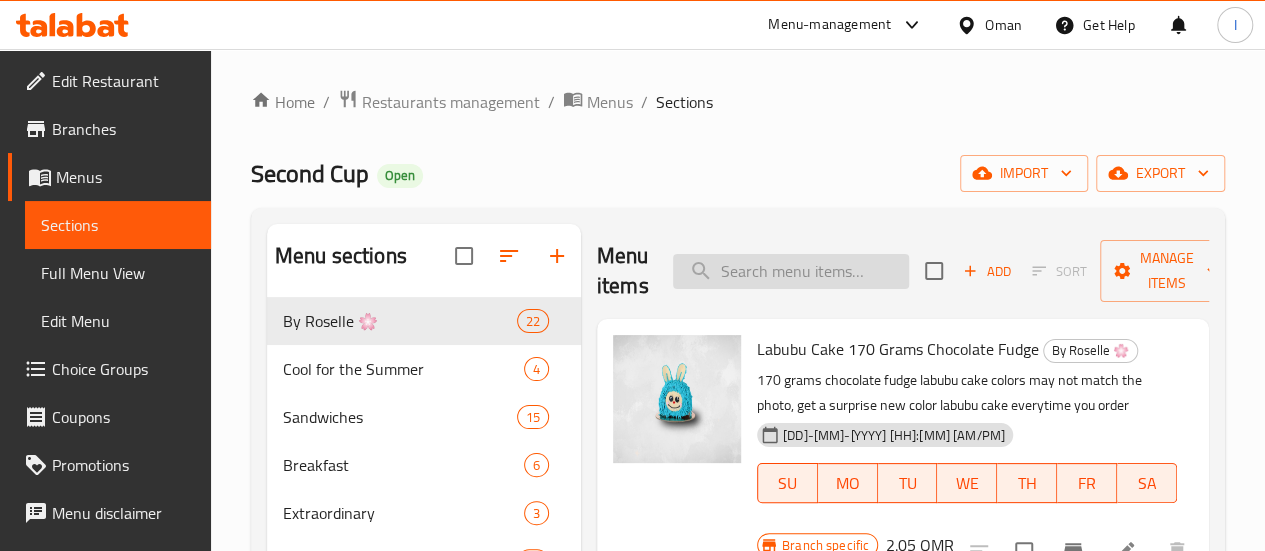 click at bounding box center [791, 271] 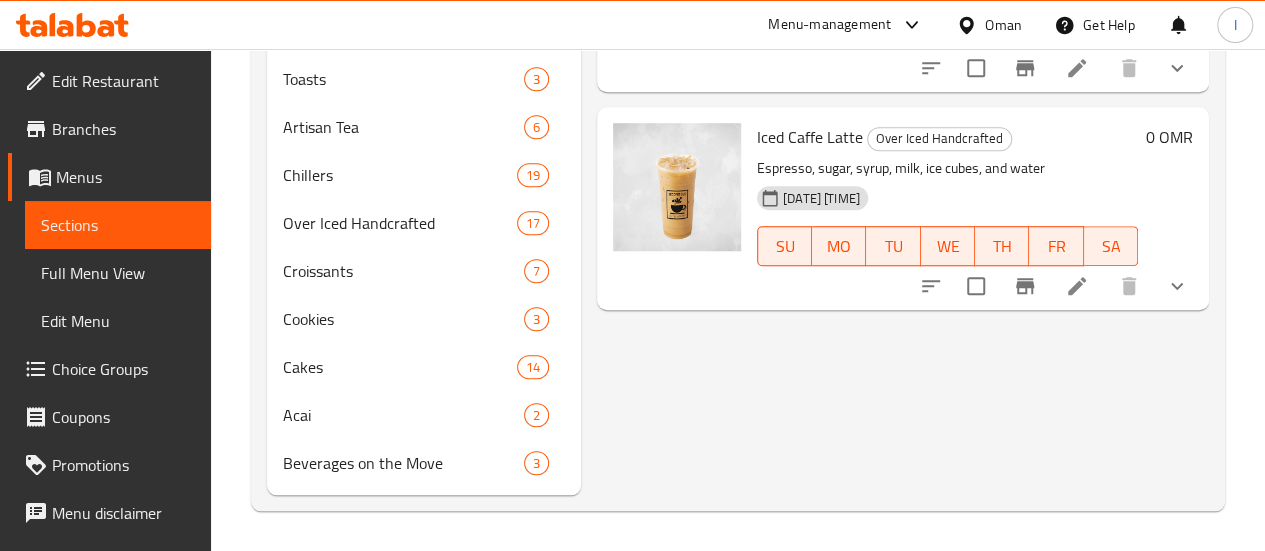 scroll, scrollTop: 703, scrollLeft: 0, axis: vertical 